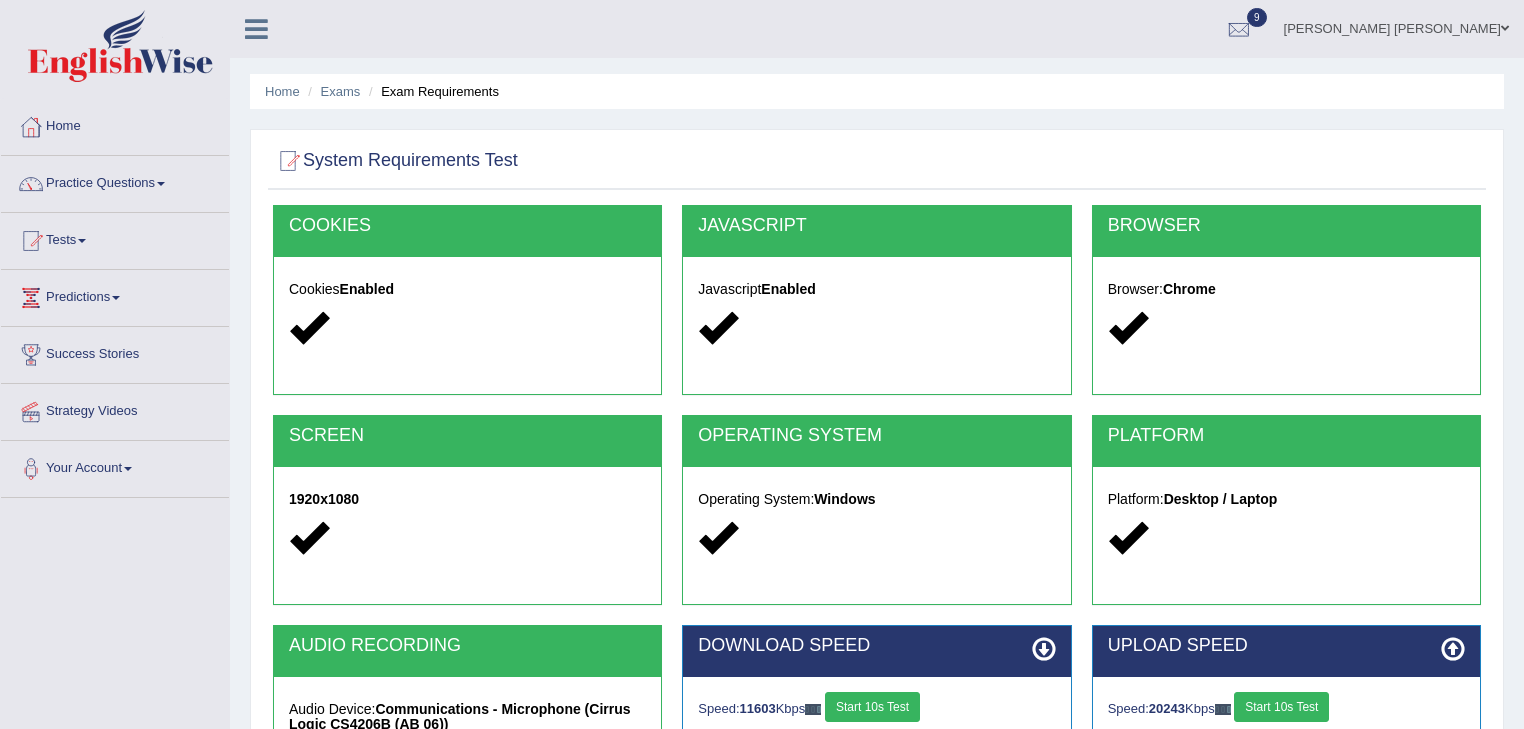 scroll, scrollTop: 321, scrollLeft: 0, axis: vertical 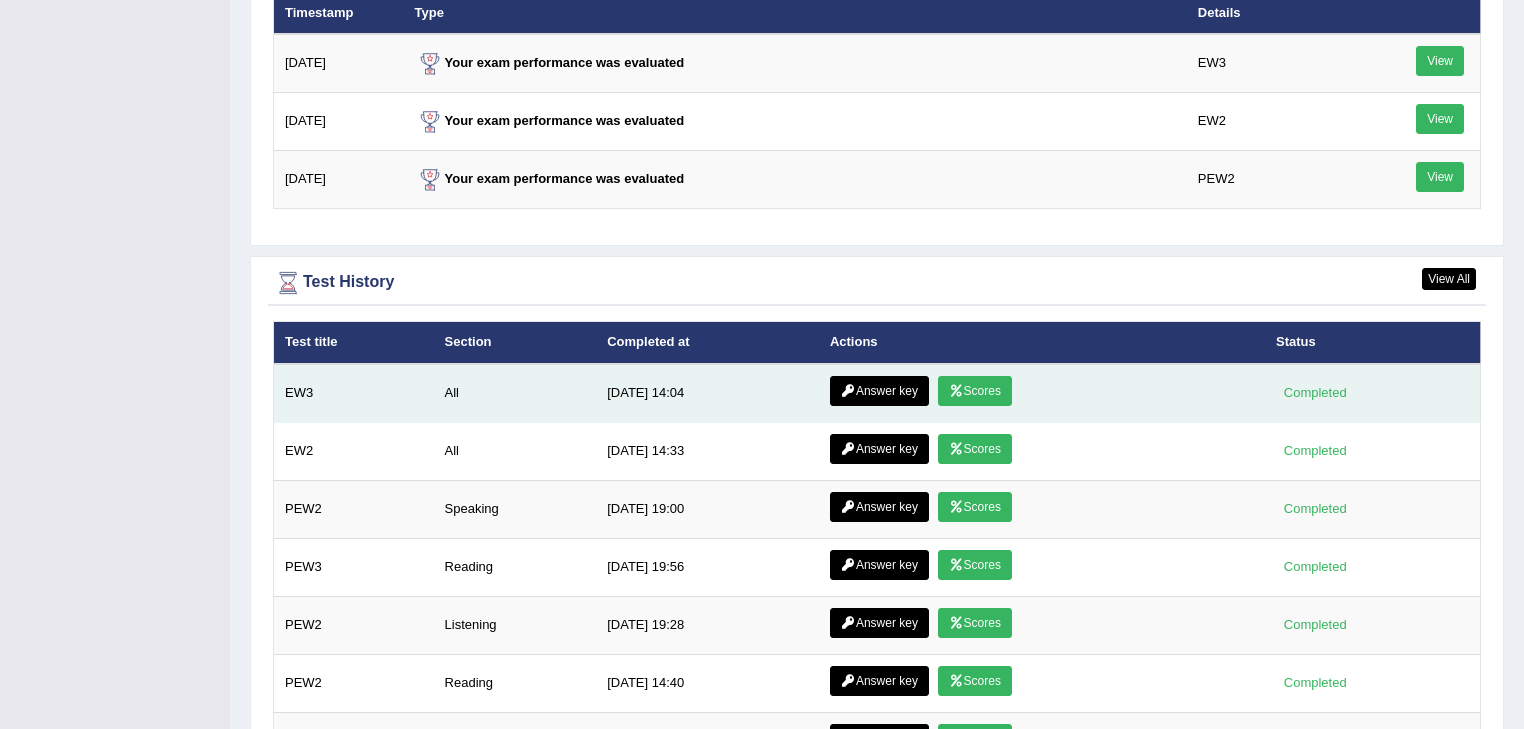 click on "Scores" at bounding box center [975, 391] 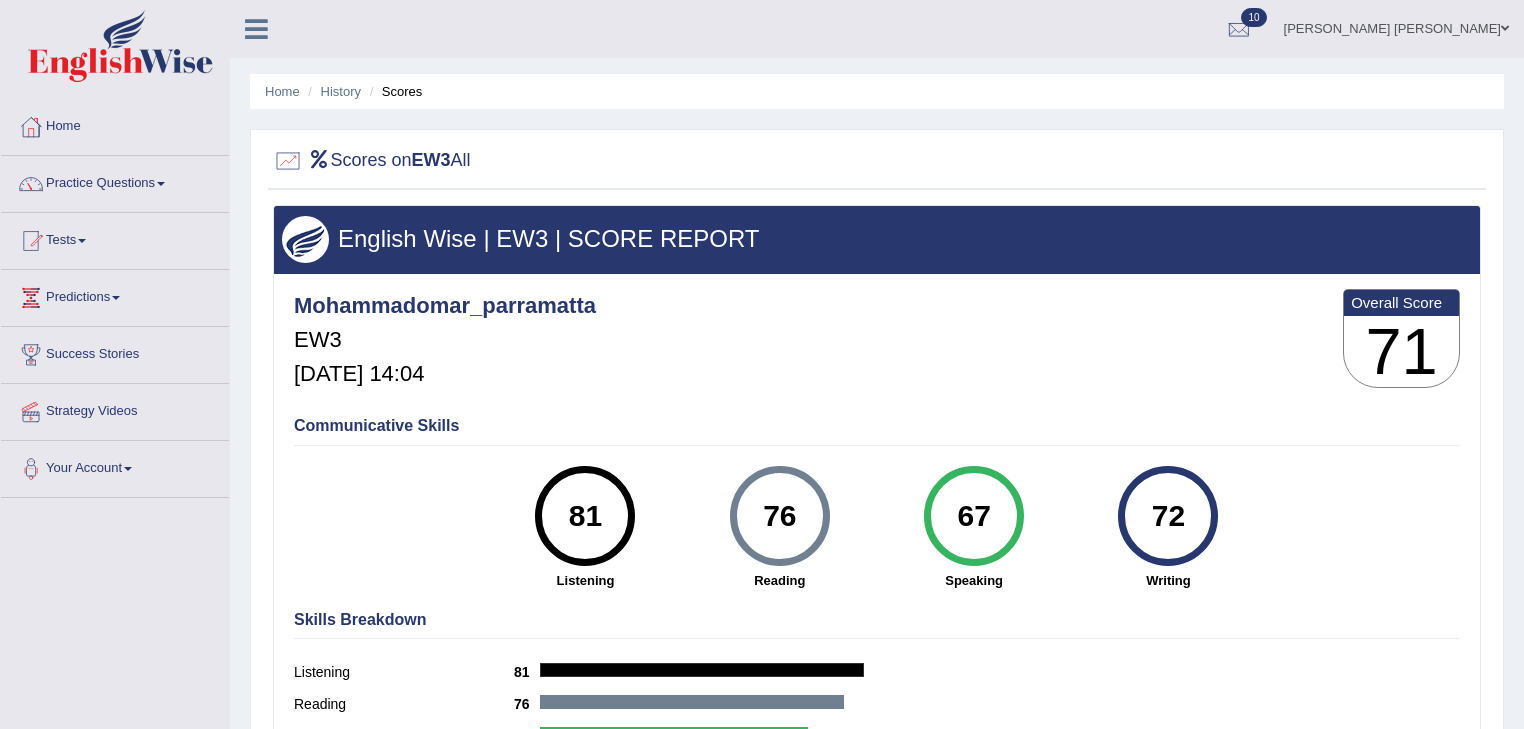 scroll, scrollTop: 0, scrollLeft: 0, axis: both 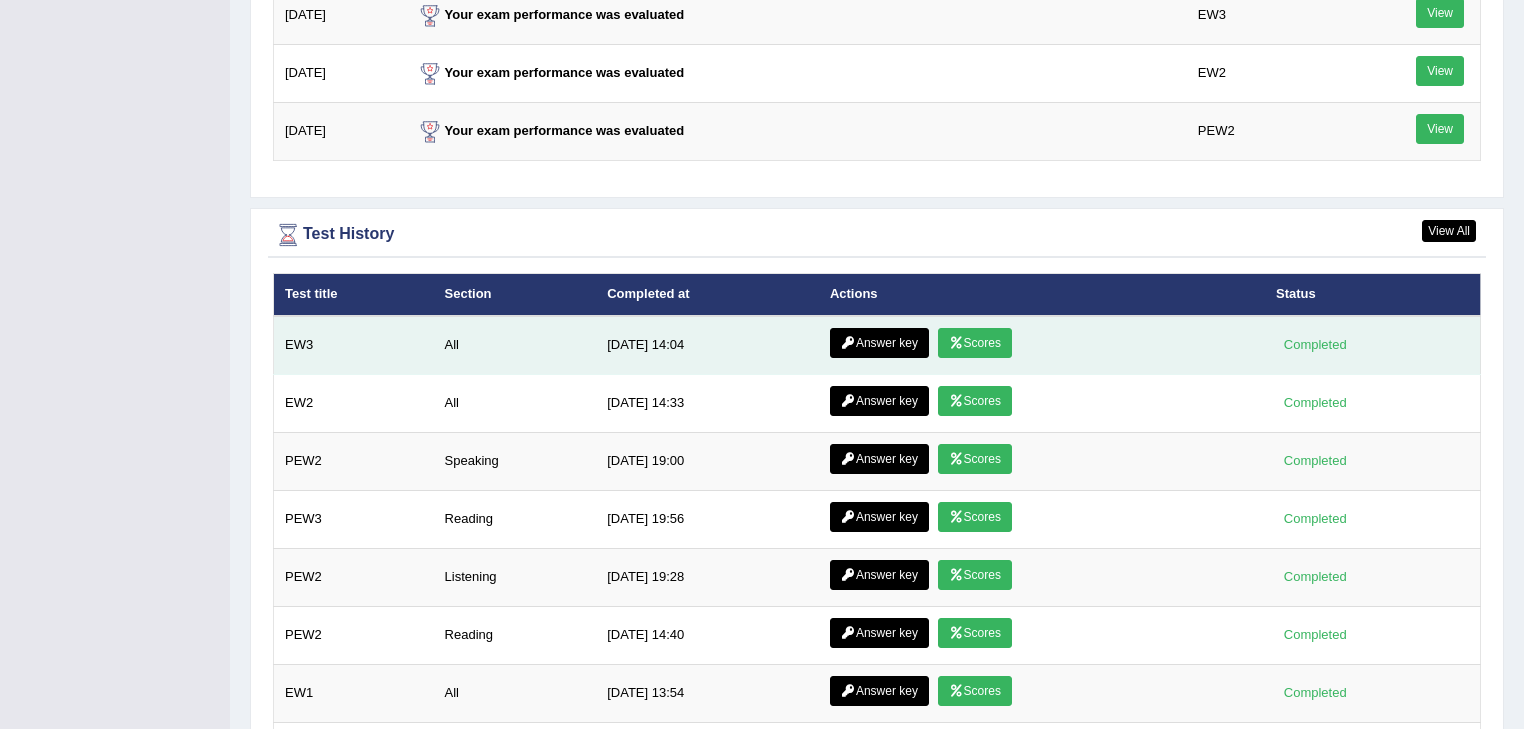 click on "Answer key" at bounding box center [879, 343] 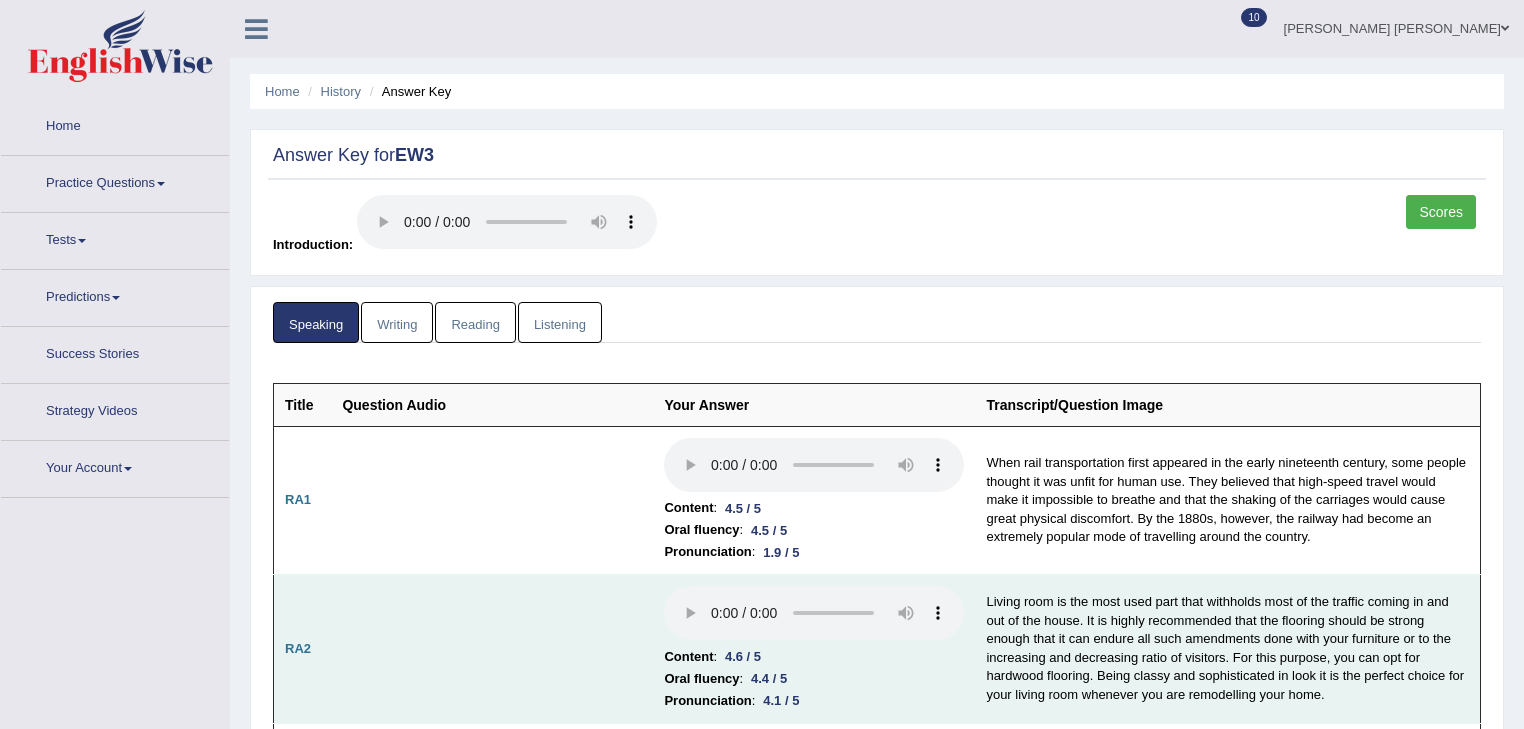scroll, scrollTop: 240, scrollLeft: 0, axis: vertical 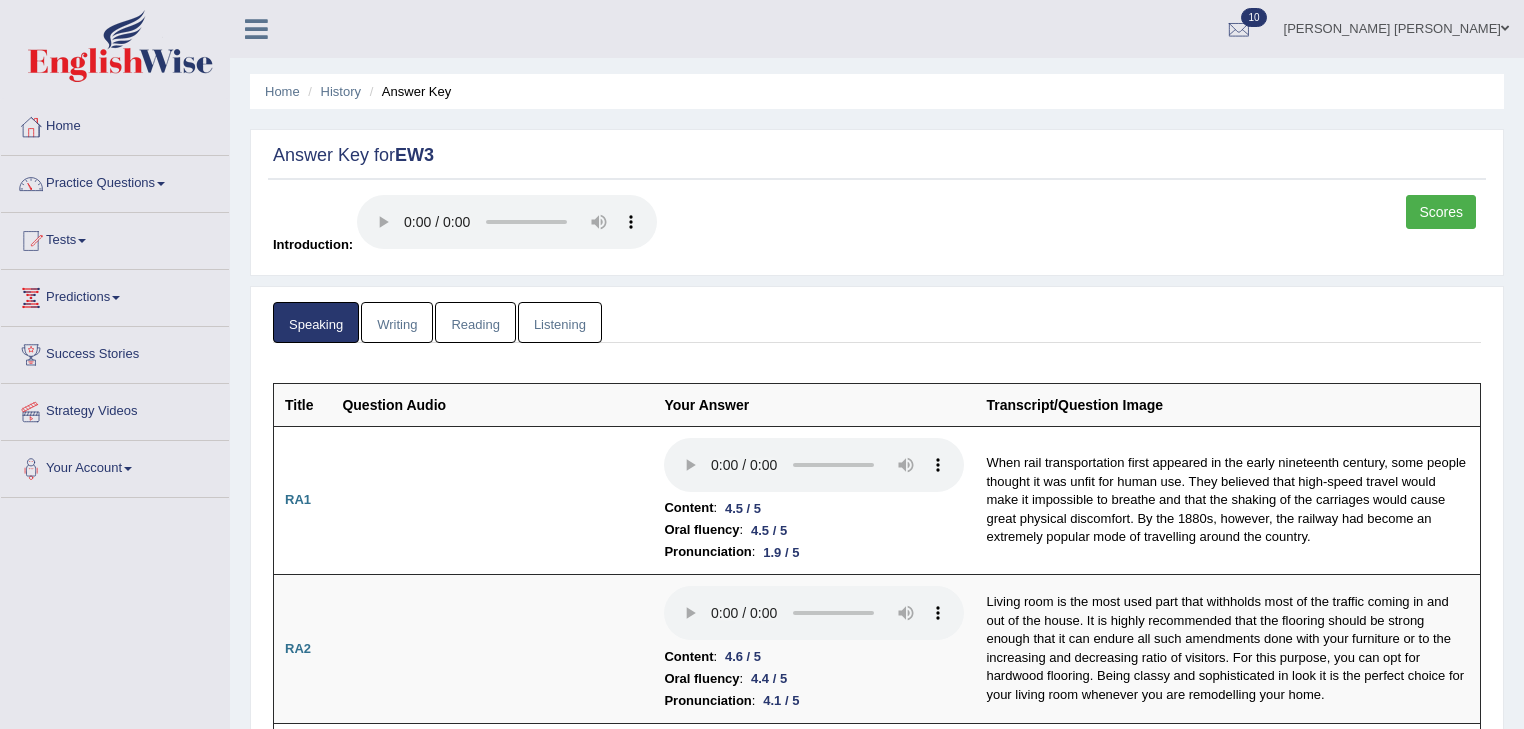 click on "Writing" at bounding box center (397, 322) 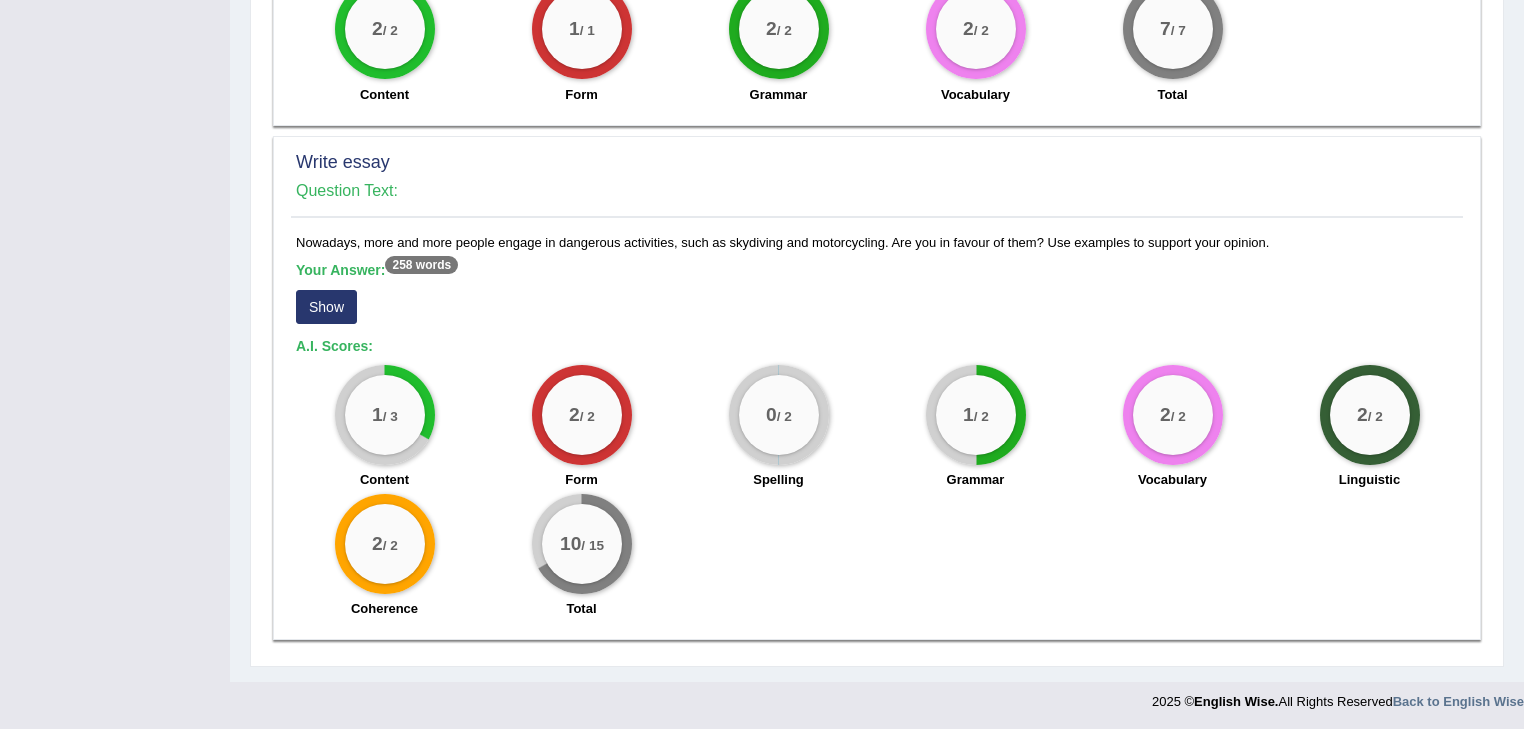 scroll, scrollTop: 1434, scrollLeft: 0, axis: vertical 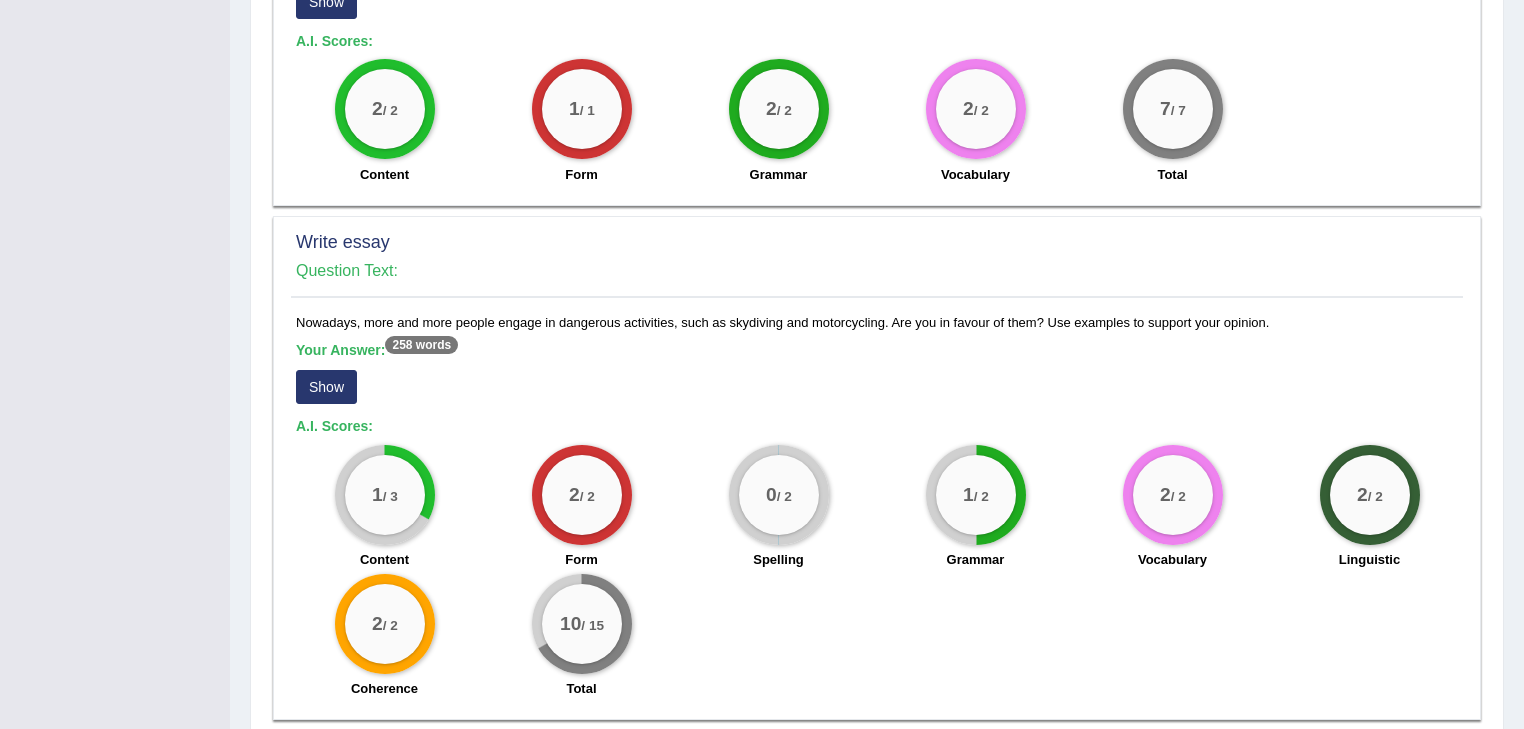 click on "Show" at bounding box center [326, 387] 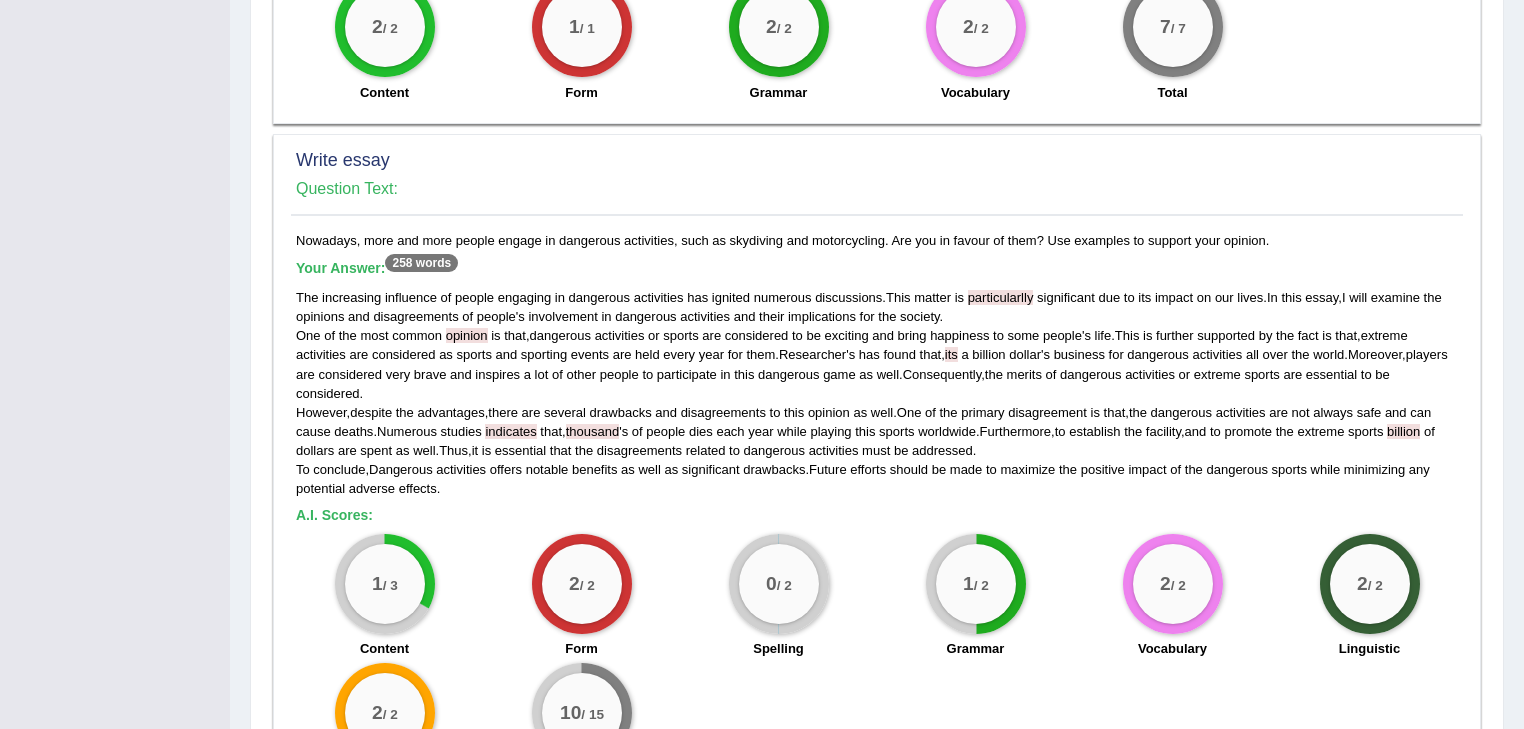 scroll, scrollTop: 1514, scrollLeft: 0, axis: vertical 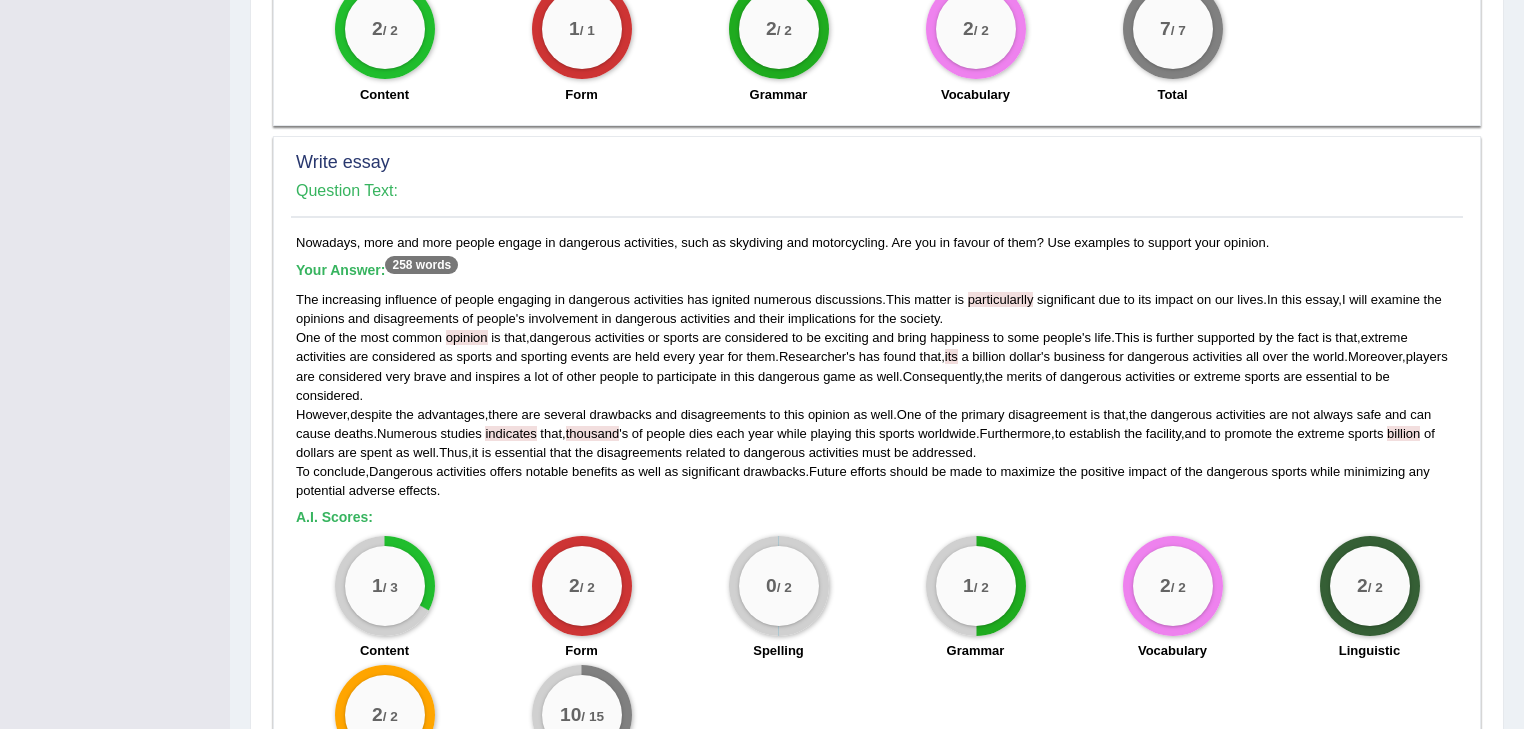 click on "opinion" at bounding box center [467, 337] 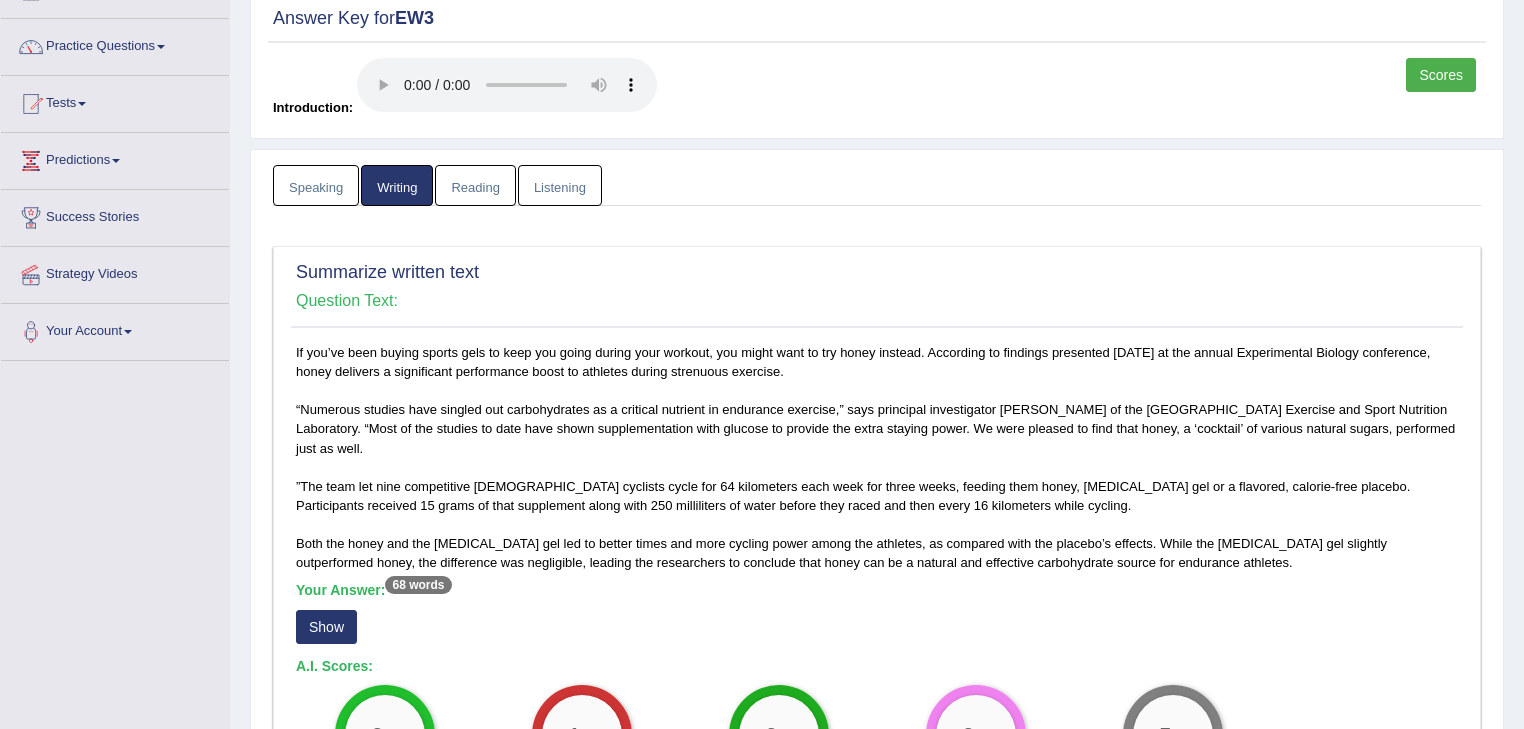 scroll, scrollTop: 0, scrollLeft: 0, axis: both 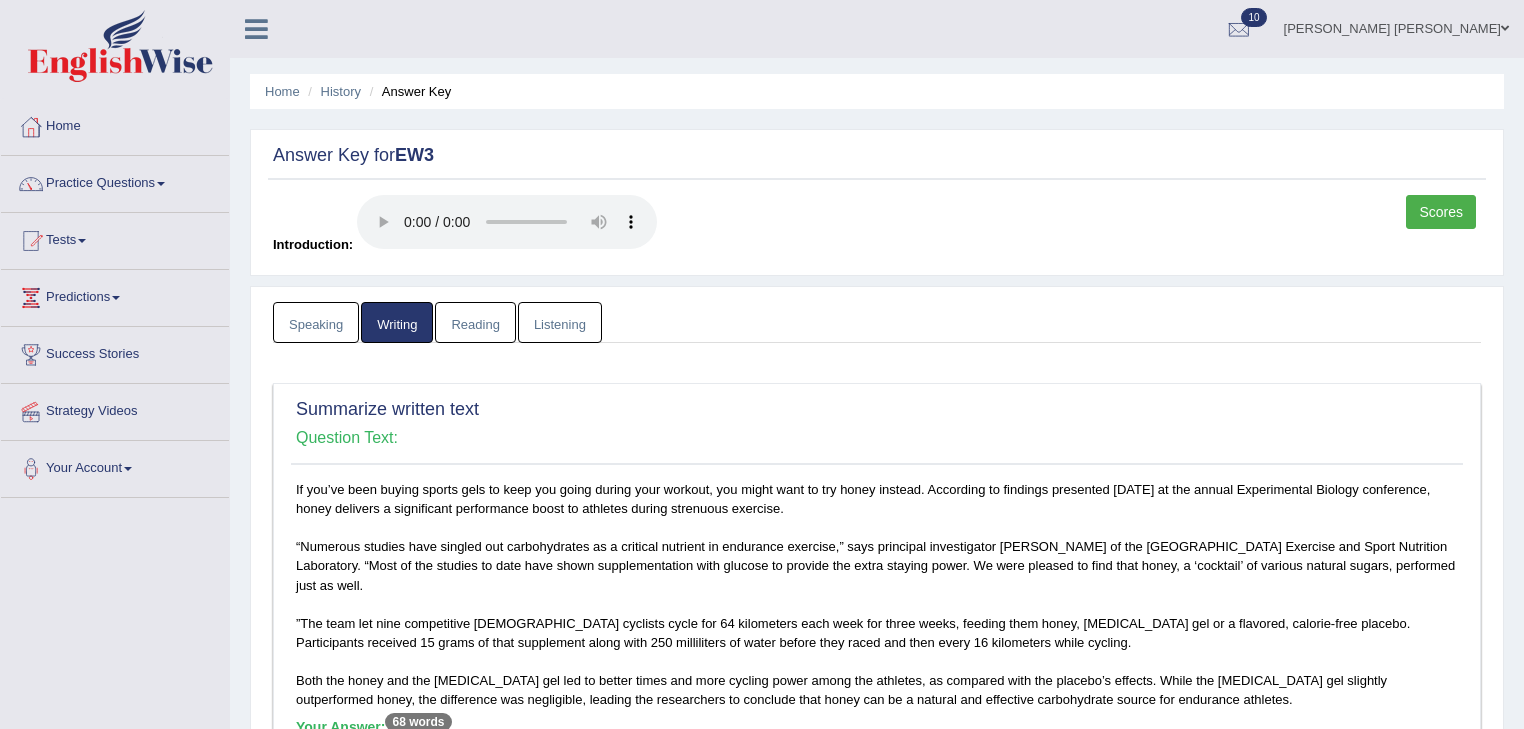 click on "Reading" at bounding box center (475, 322) 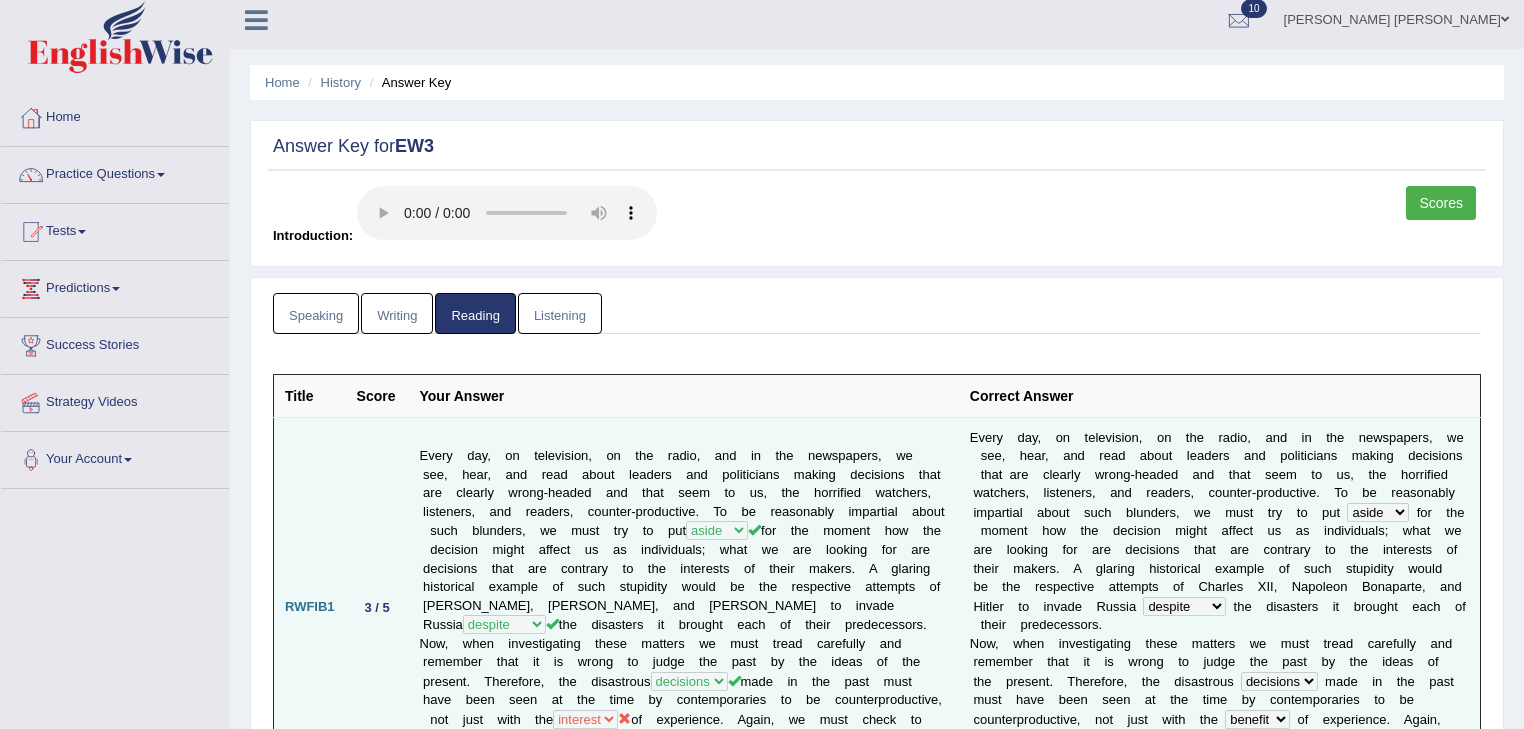 scroll, scrollTop: 0, scrollLeft: 0, axis: both 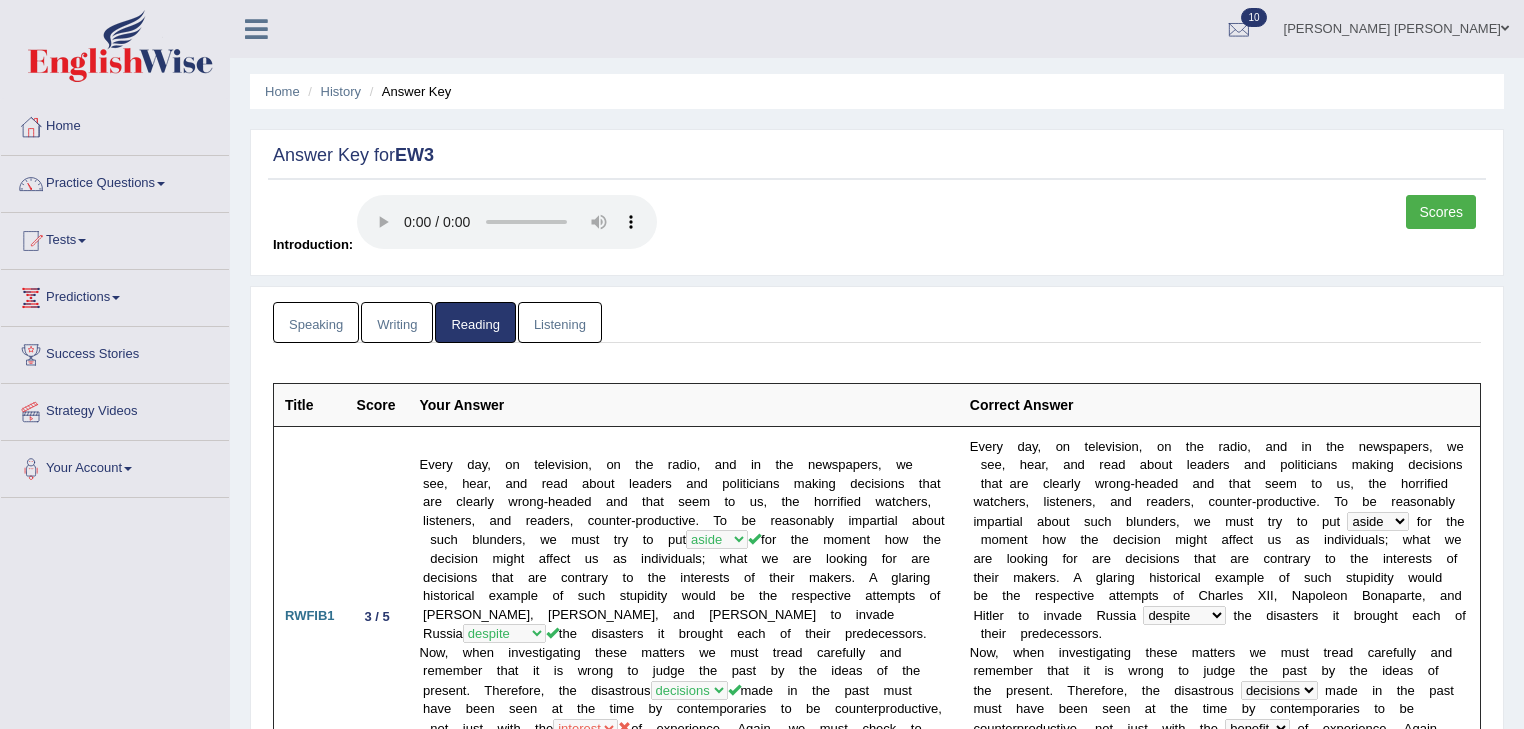 click on "Listening" at bounding box center (560, 322) 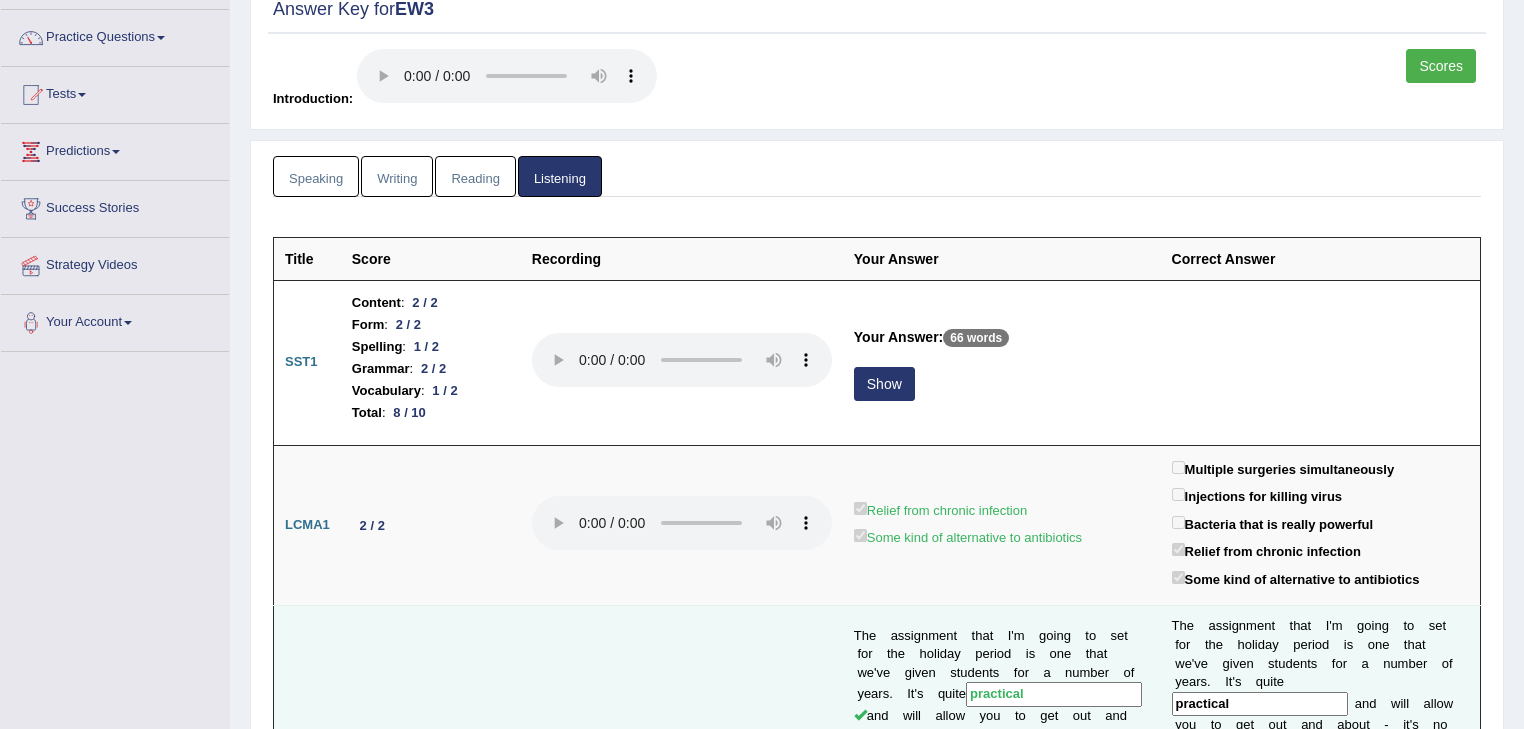 scroll, scrollTop: 0, scrollLeft: 0, axis: both 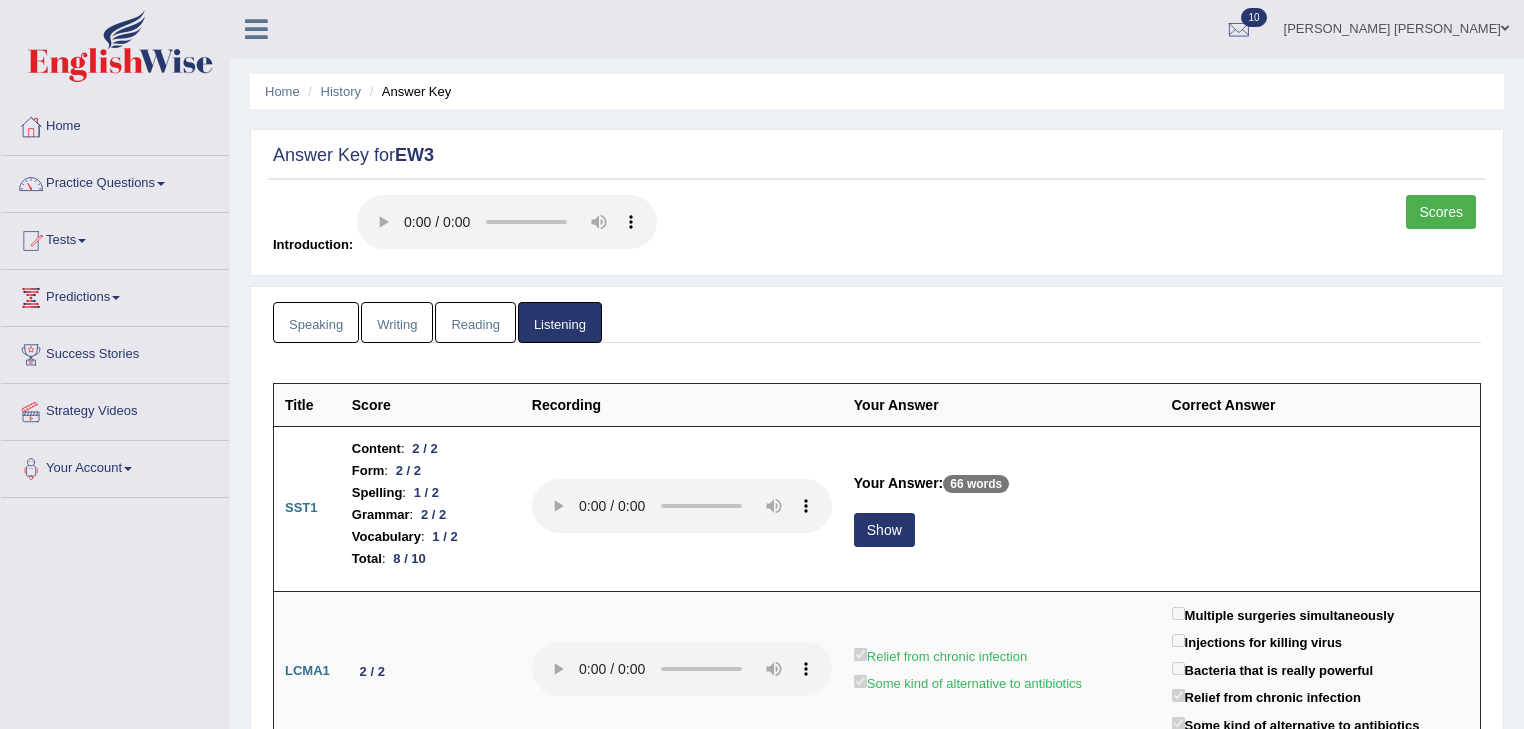 click on "Reading" at bounding box center [475, 322] 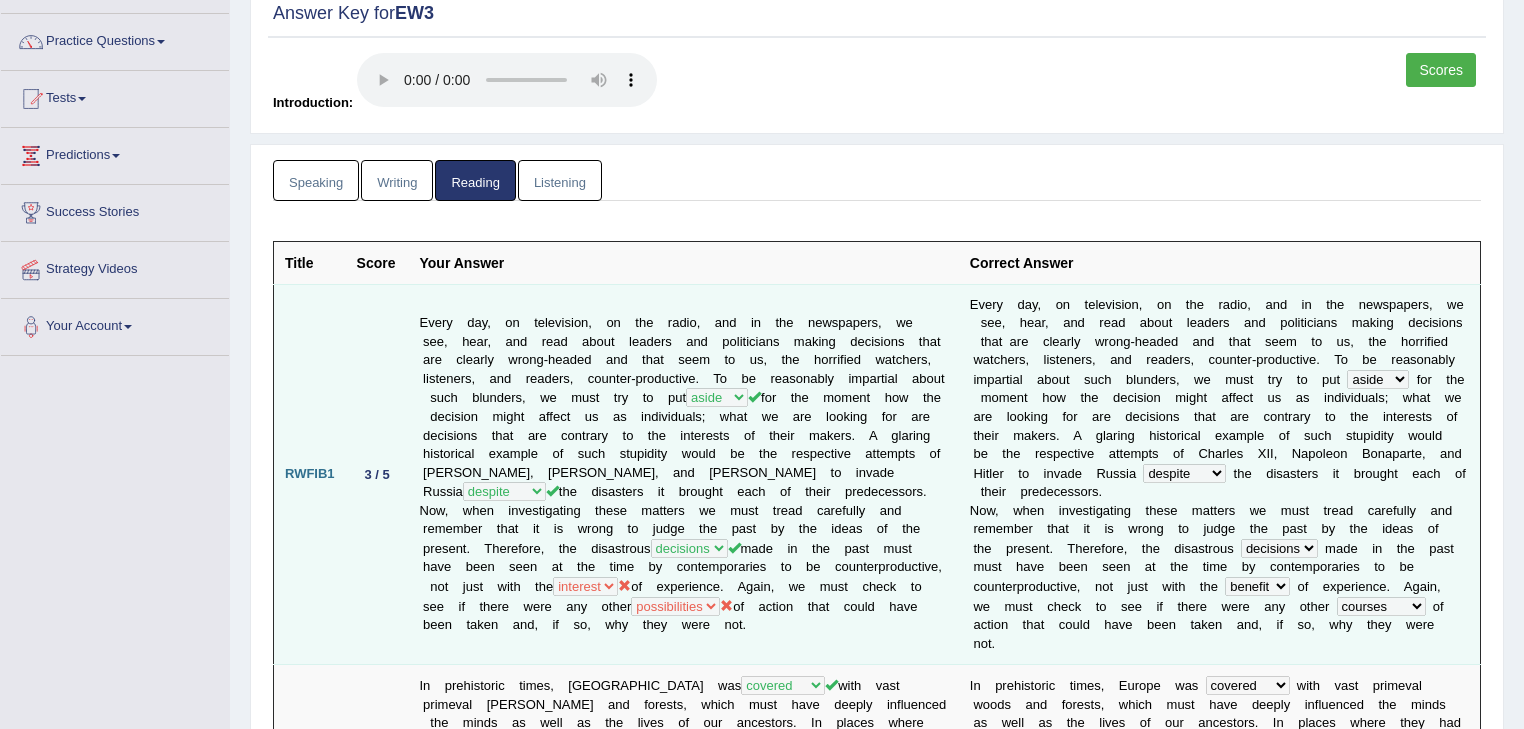 scroll, scrollTop: 240, scrollLeft: 0, axis: vertical 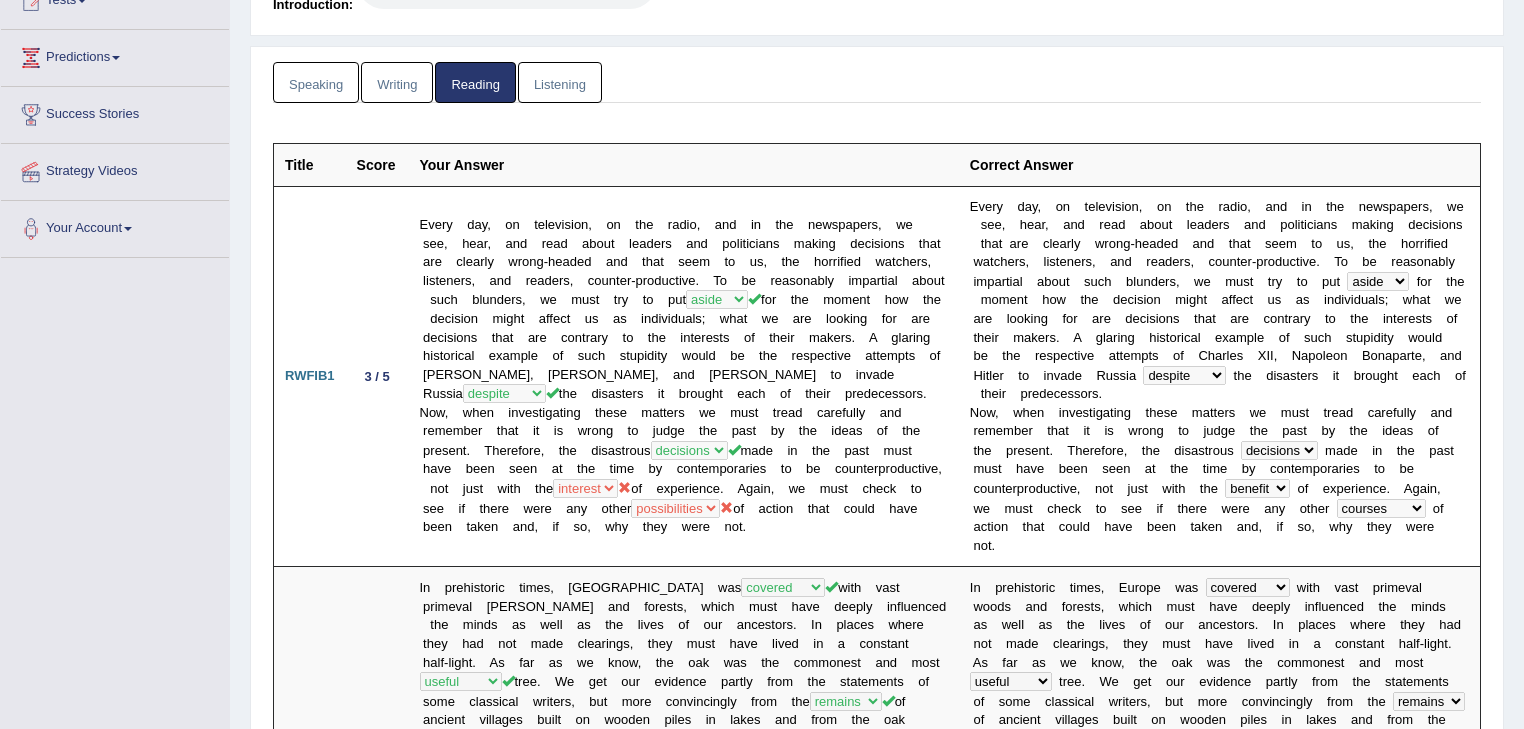click on "Speaking
Writing
Reading
Listening
Title Question Audio Your Answer Transcript/Question Image RA1
Content  :  4.5 / 5
Oral fluency  :  4.5 / 5
Pronunciation  :  1.9 / 5
When rail transportation first appeared in the early nineteenth century, some people thought it was unfit for human use. They believed that high-speed travel would make it impossible to breathe and that the shaking of the carriages would cause great physical discomfort. By the 1880s, however, the railway had become an extremely popular mode of travelling around the country. RA2
Content  :  4.6 / 5
Oral fluency  :  4.4 / 5  :  4.1 / 5" at bounding box center (877, 1947) 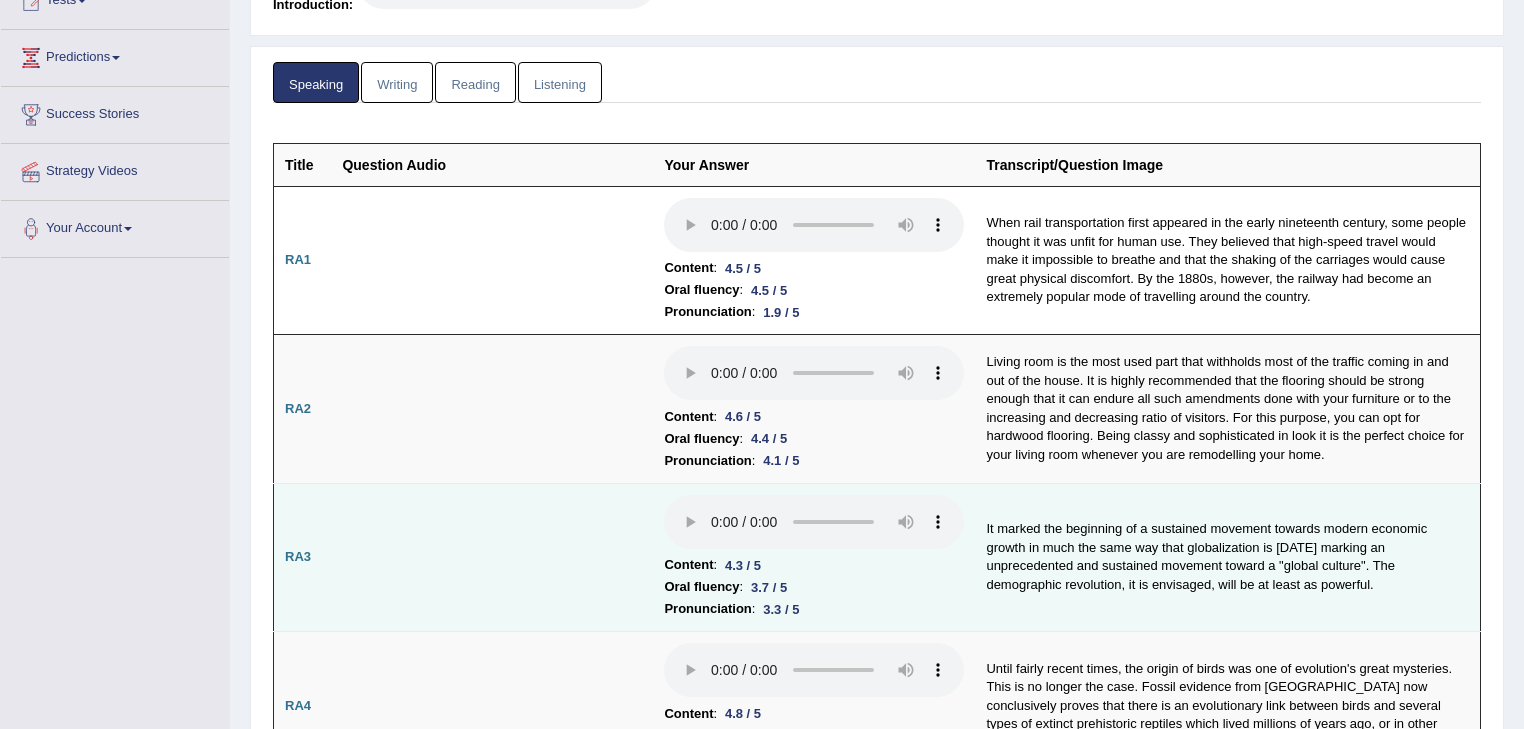 scroll, scrollTop: 0, scrollLeft: 0, axis: both 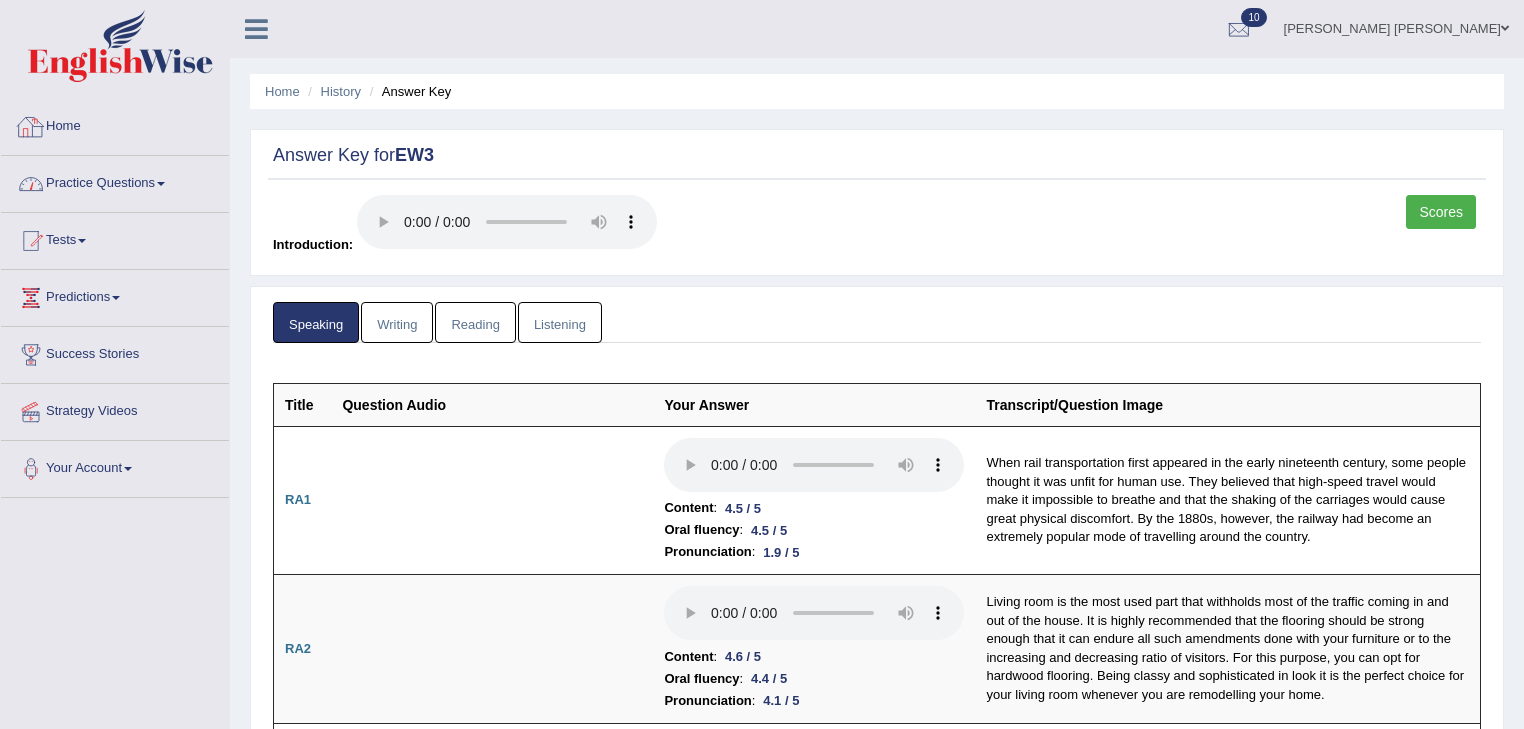 click on "Home" at bounding box center (115, 124) 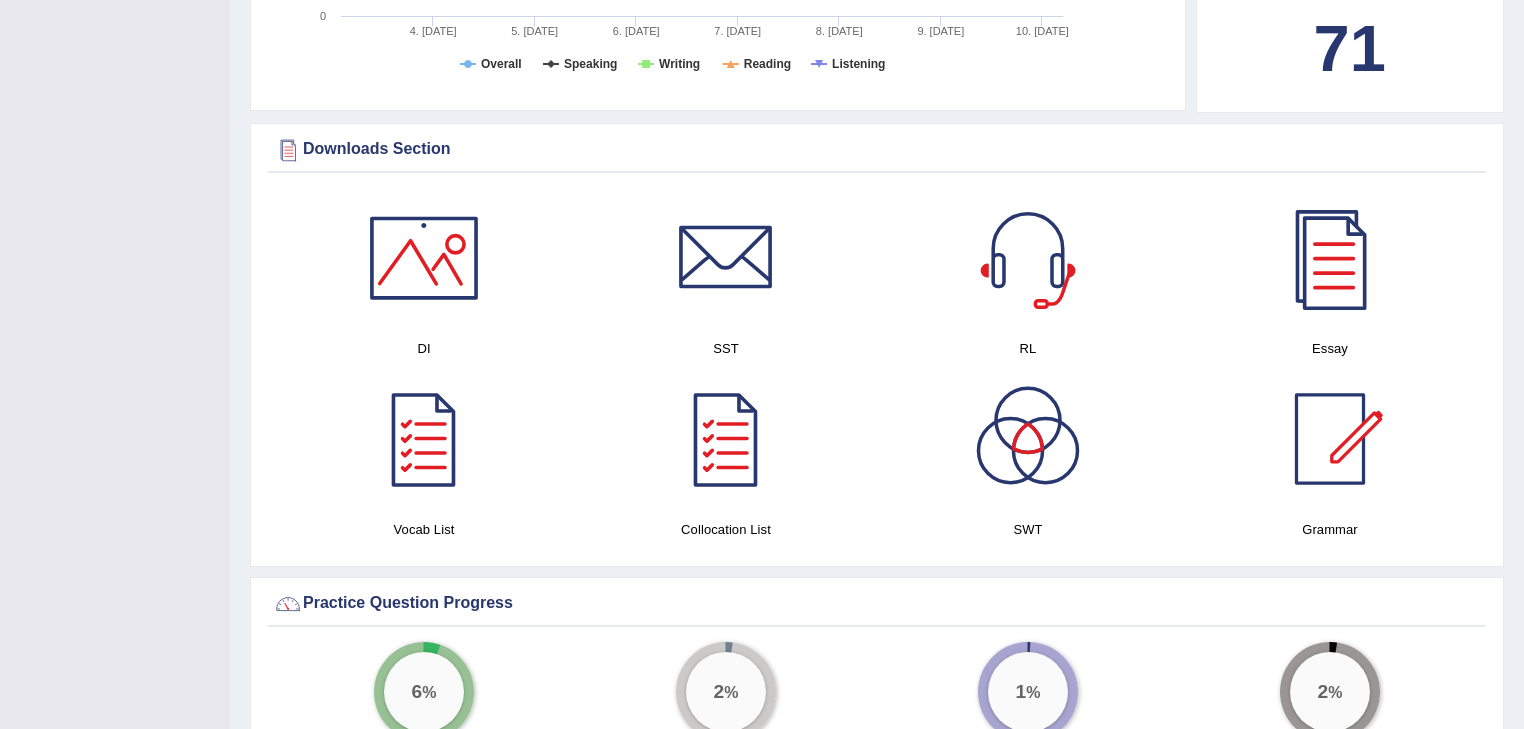 scroll, scrollTop: 1776, scrollLeft: 0, axis: vertical 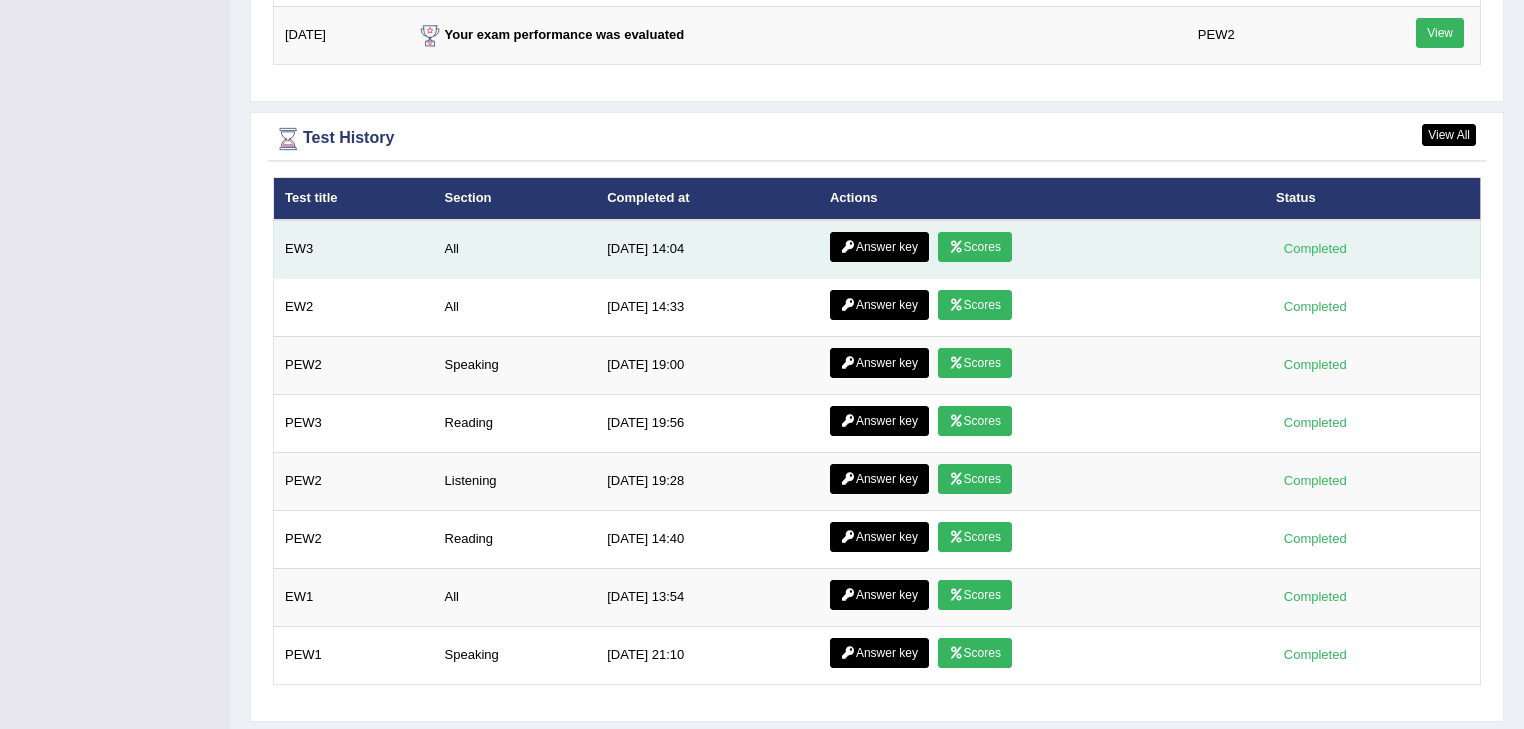 click on "Scores" at bounding box center (975, 247) 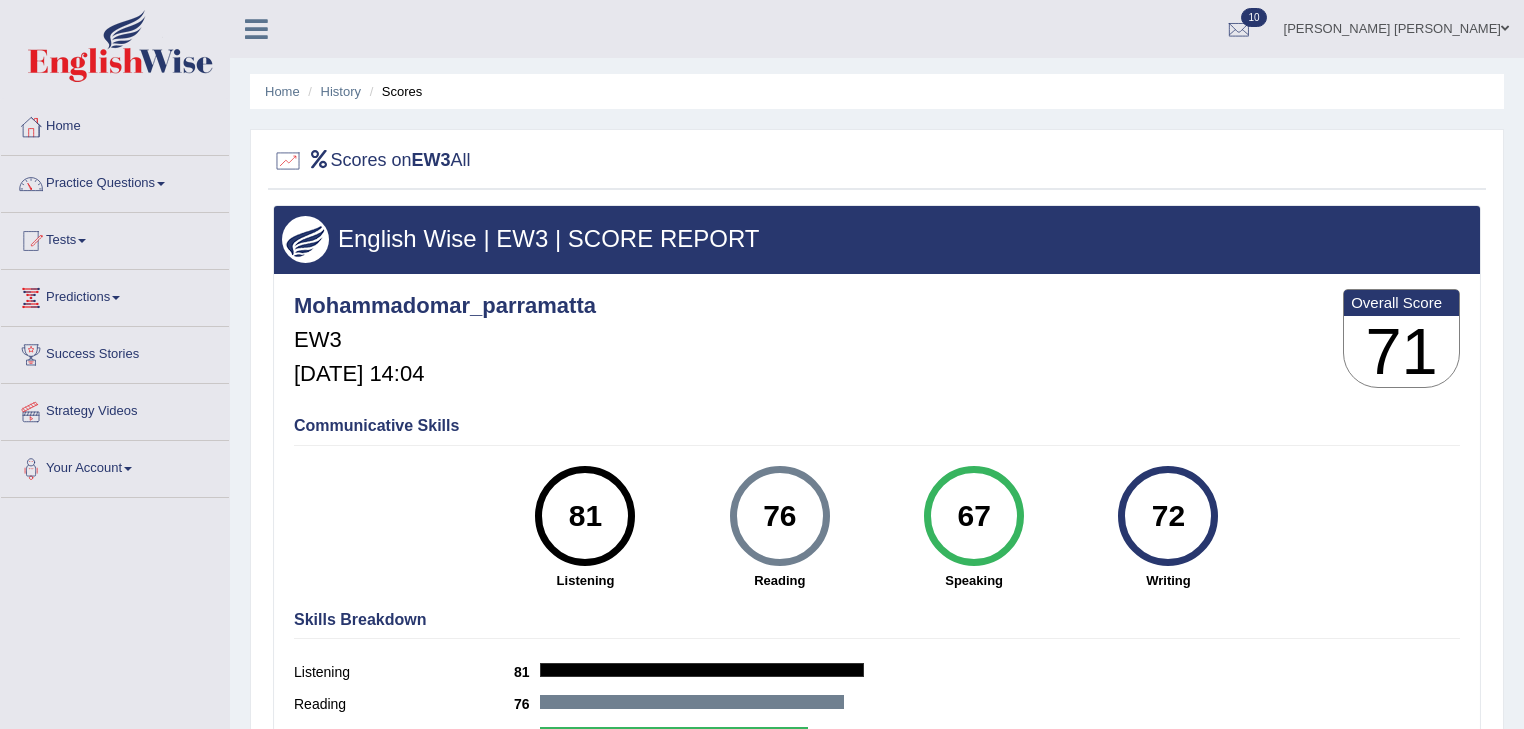 scroll, scrollTop: 0, scrollLeft: 0, axis: both 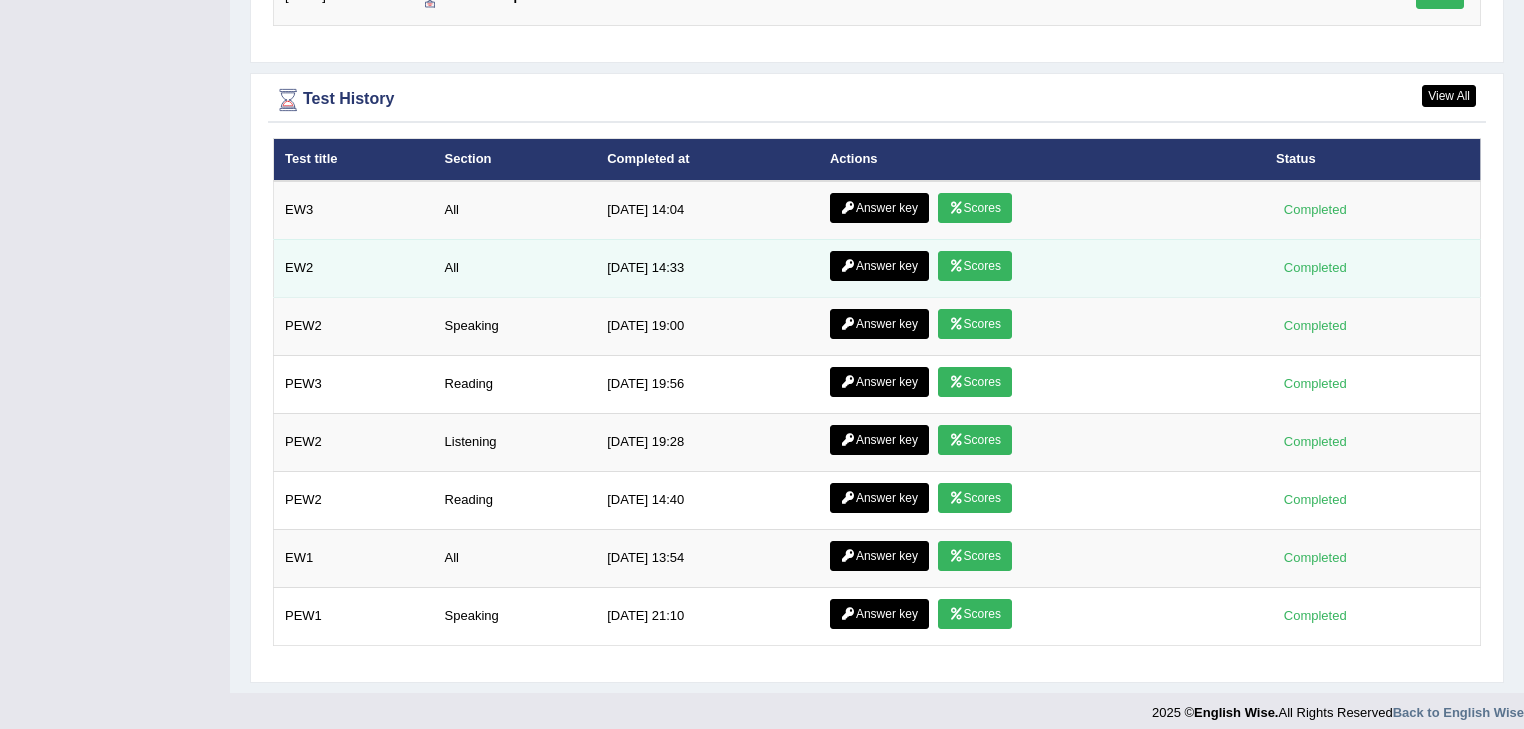 click at bounding box center [956, 266] 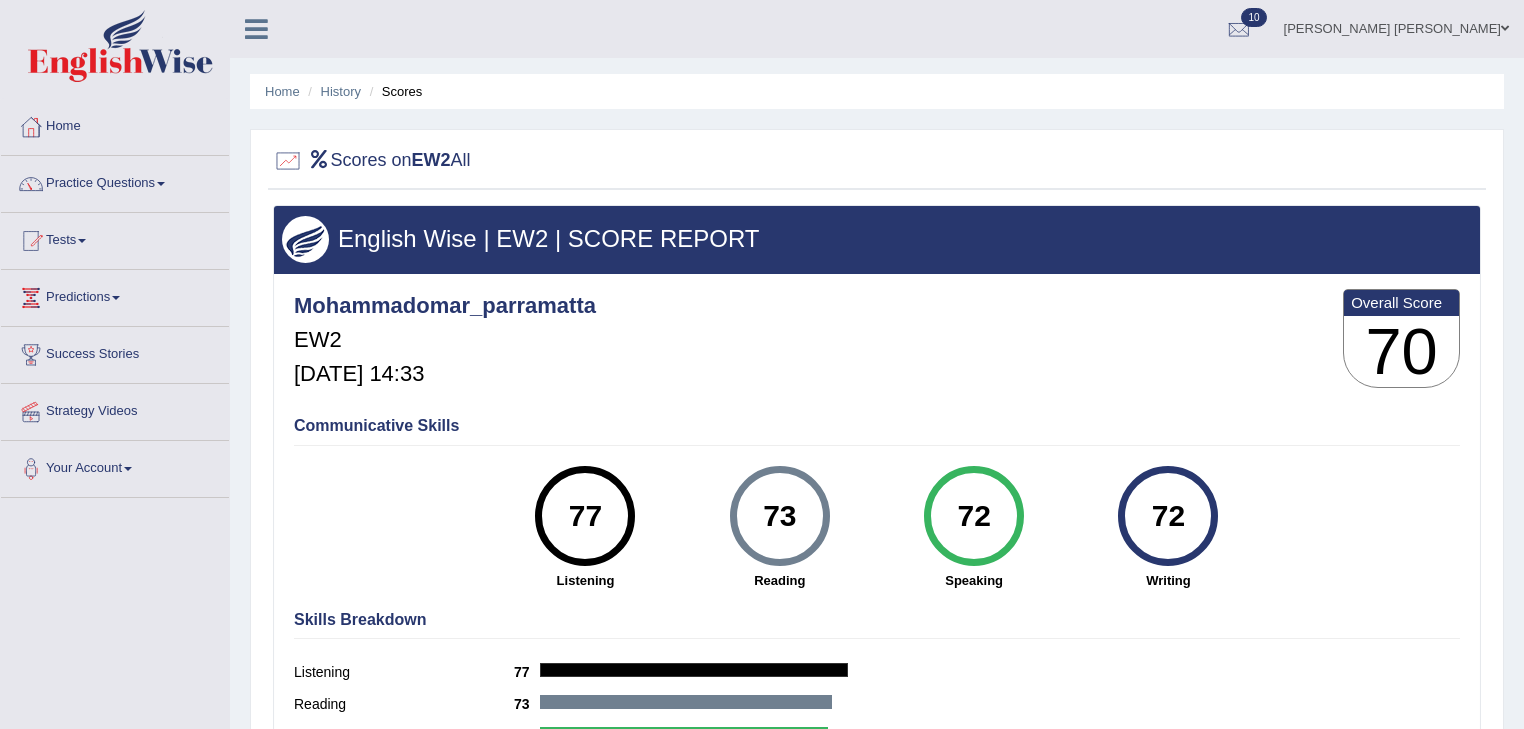 scroll, scrollTop: 0, scrollLeft: 0, axis: both 